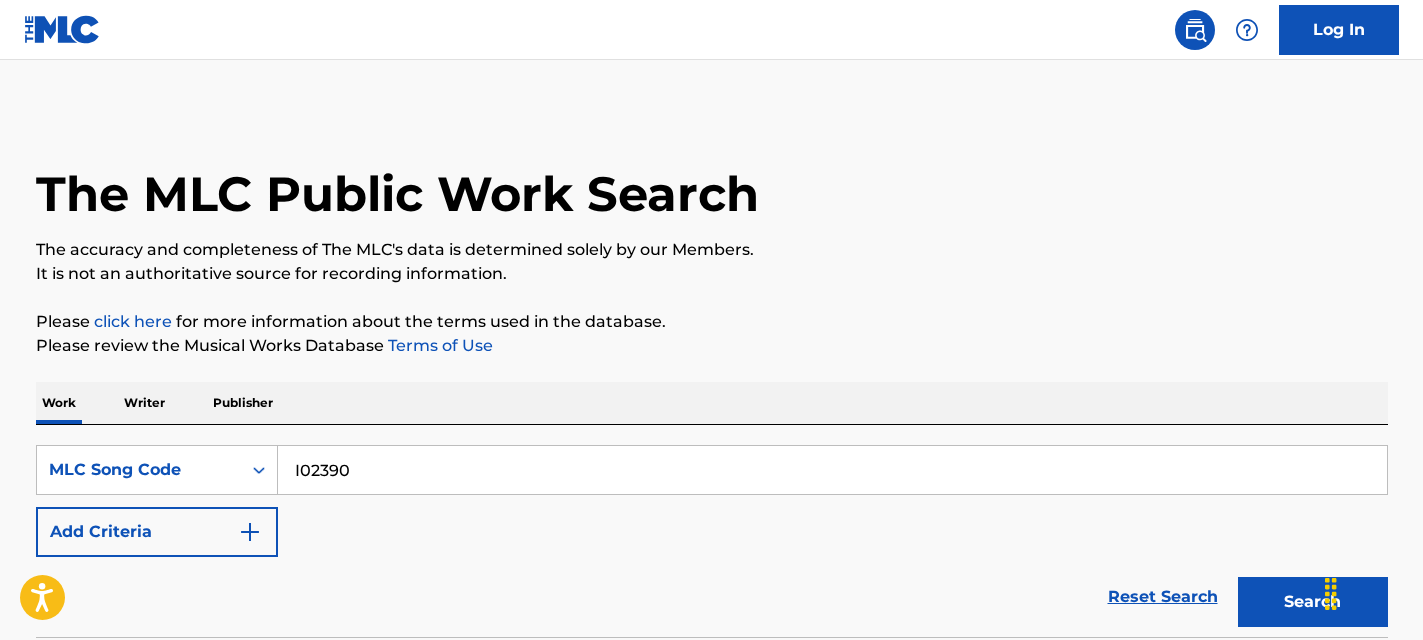 scroll, scrollTop: 334, scrollLeft: 0, axis: vertical 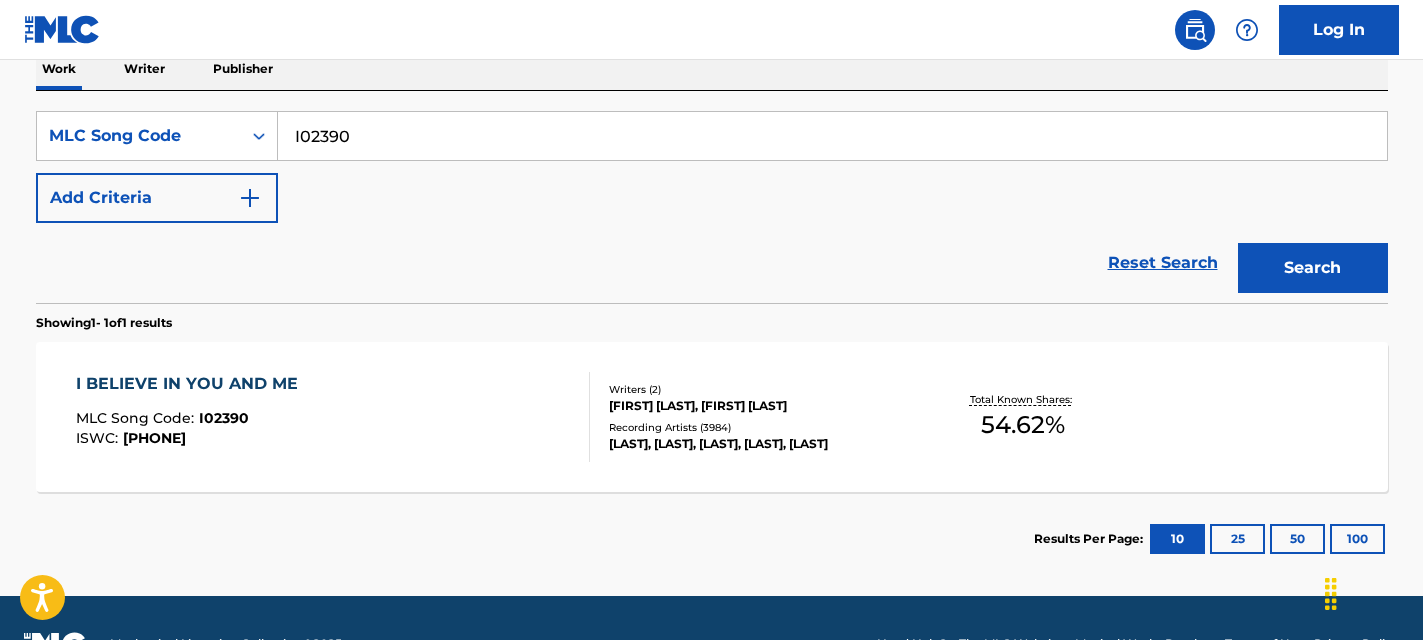 click on "I02390" at bounding box center [832, 136] 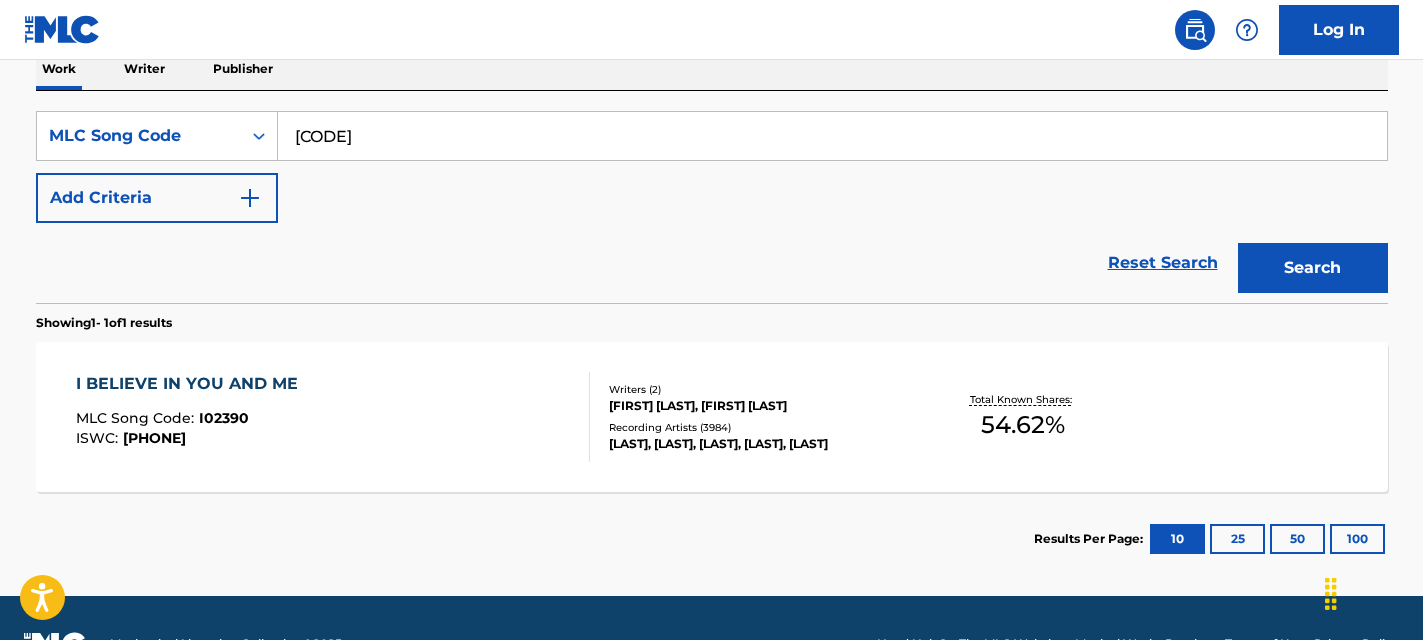 type on "[CODE]" 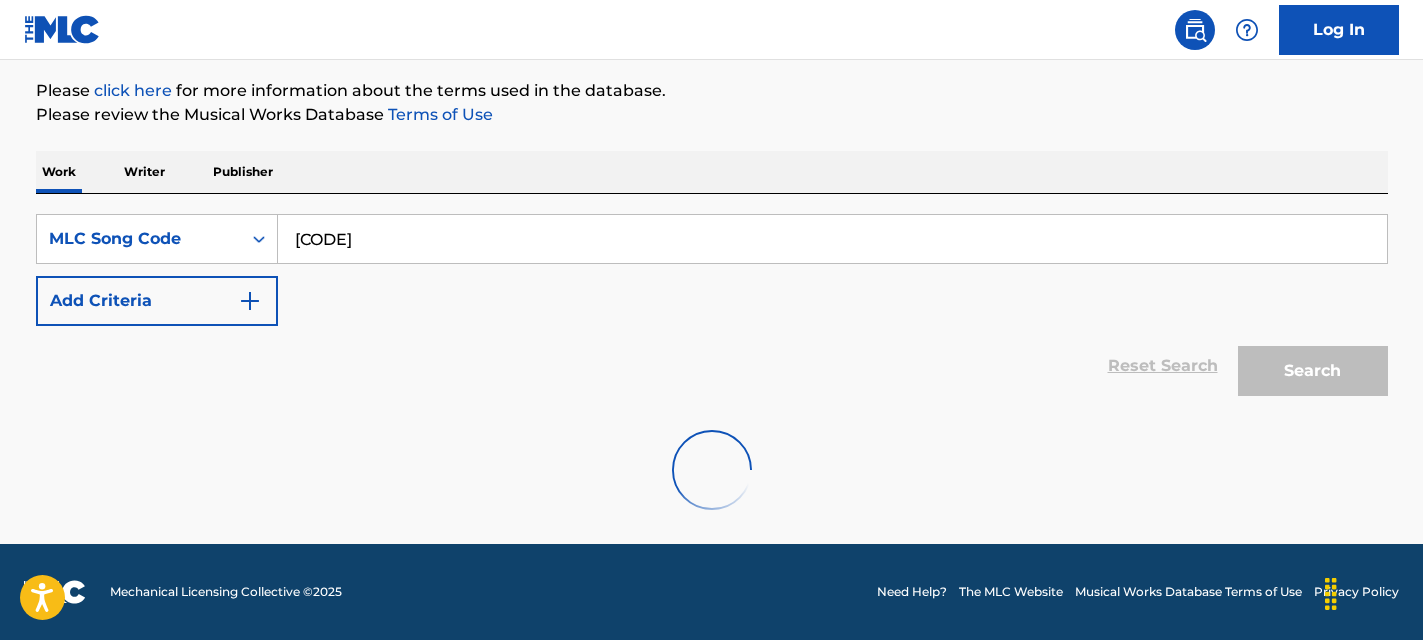 scroll, scrollTop: 334, scrollLeft: 0, axis: vertical 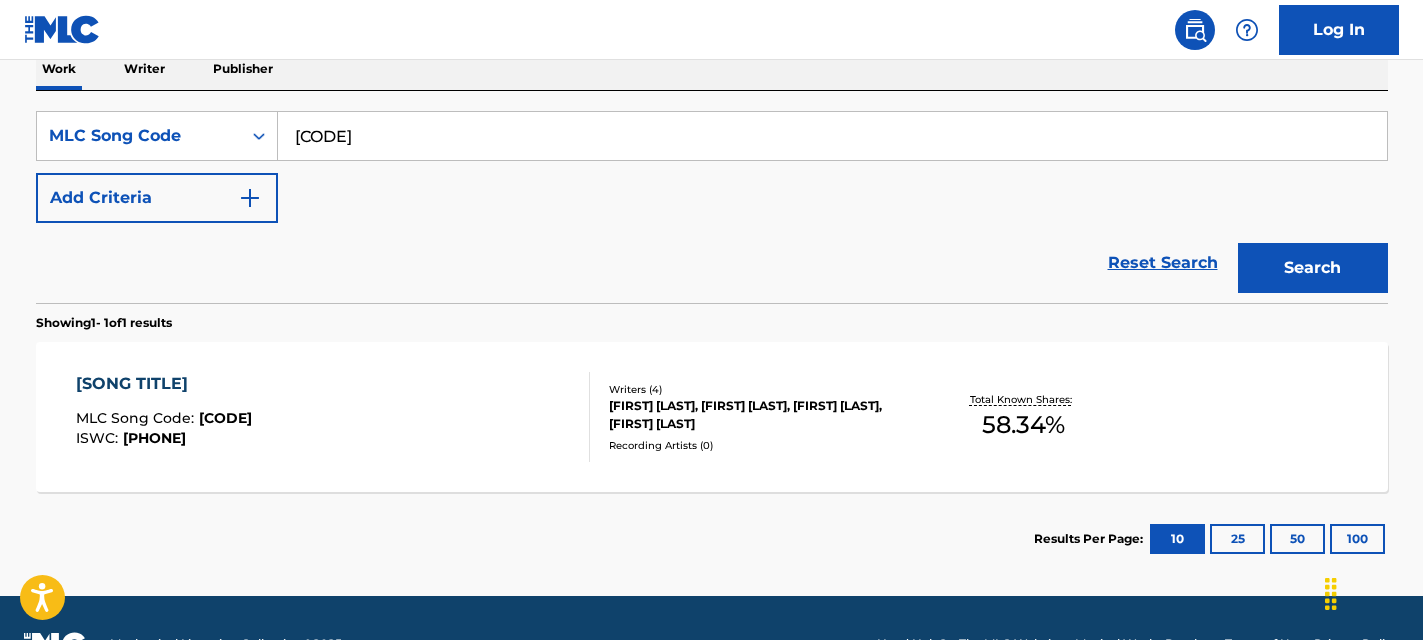 click on "[SONG TITLE] MLC Song Code : [CODE] ISWC : [CODE]" at bounding box center (333, 417) 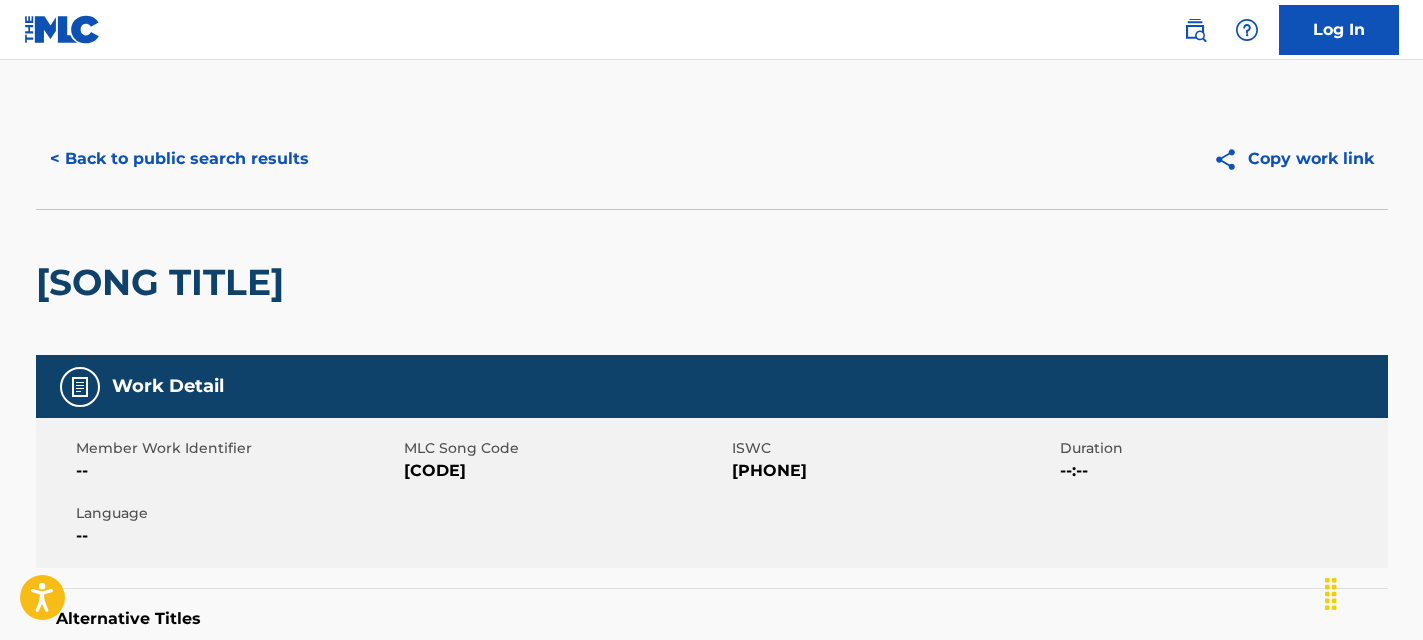 scroll, scrollTop: 0, scrollLeft: 0, axis: both 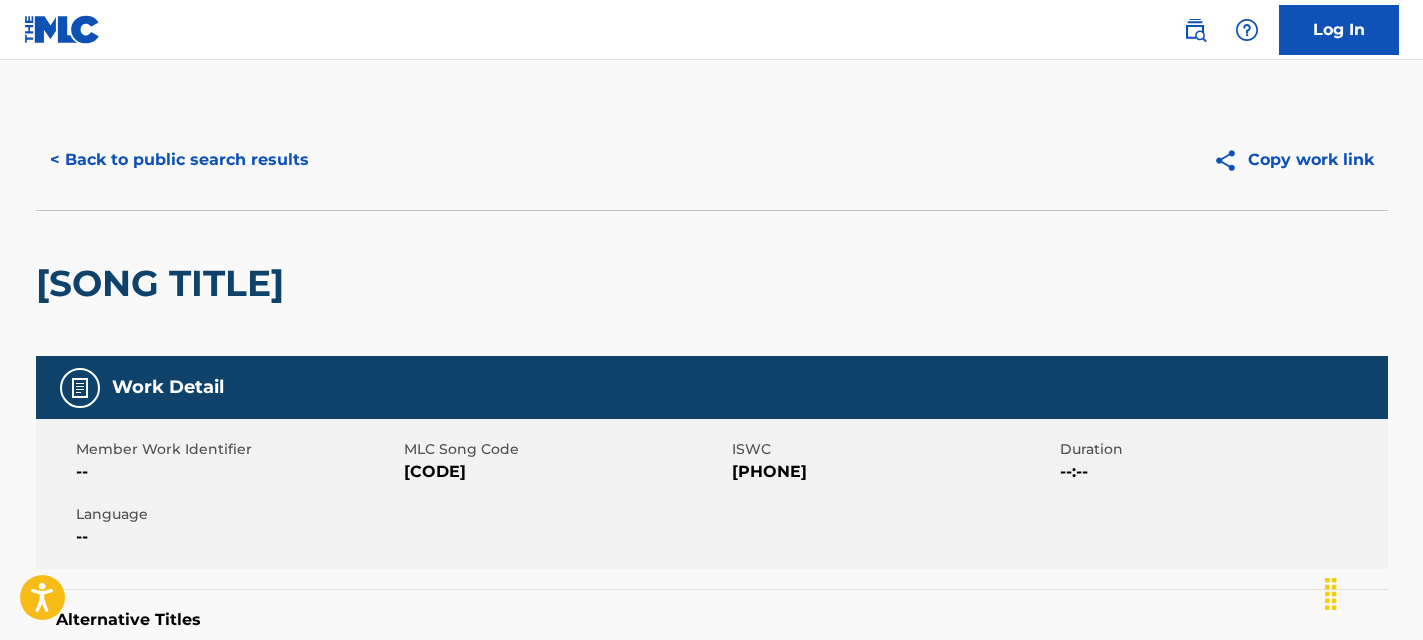 click on "< Back to public search results" at bounding box center (179, 160) 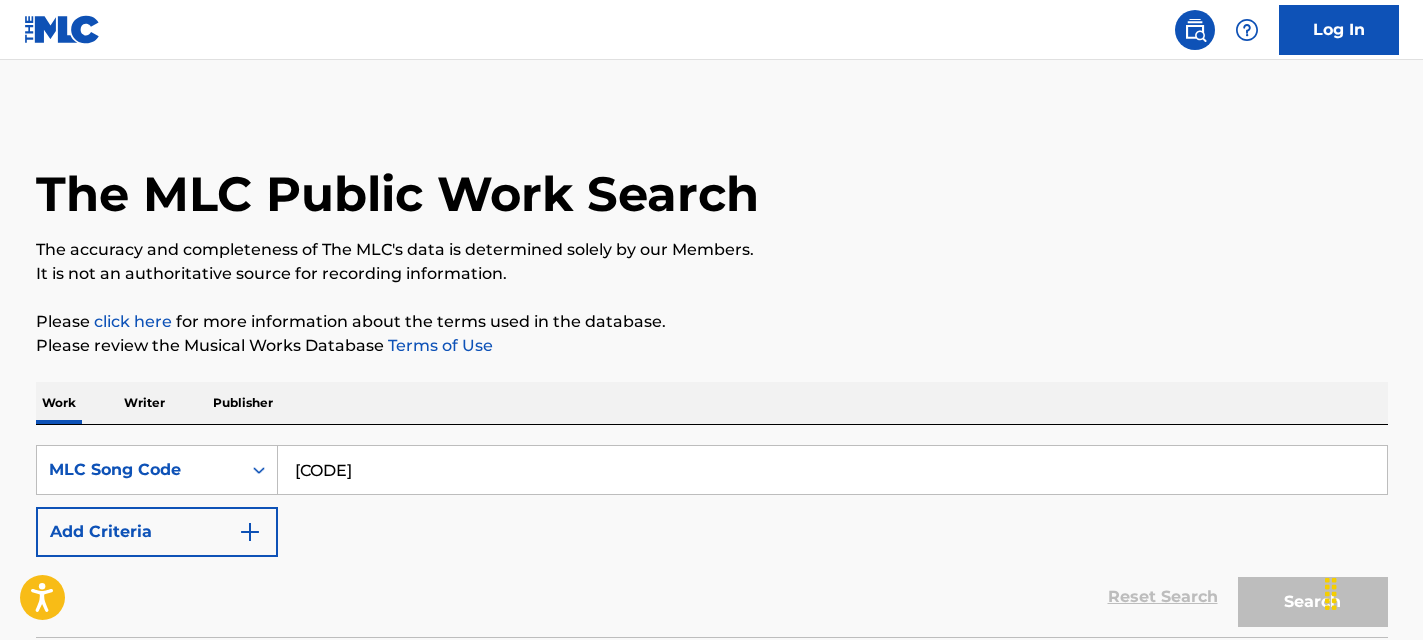 scroll, scrollTop: 334, scrollLeft: 0, axis: vertical 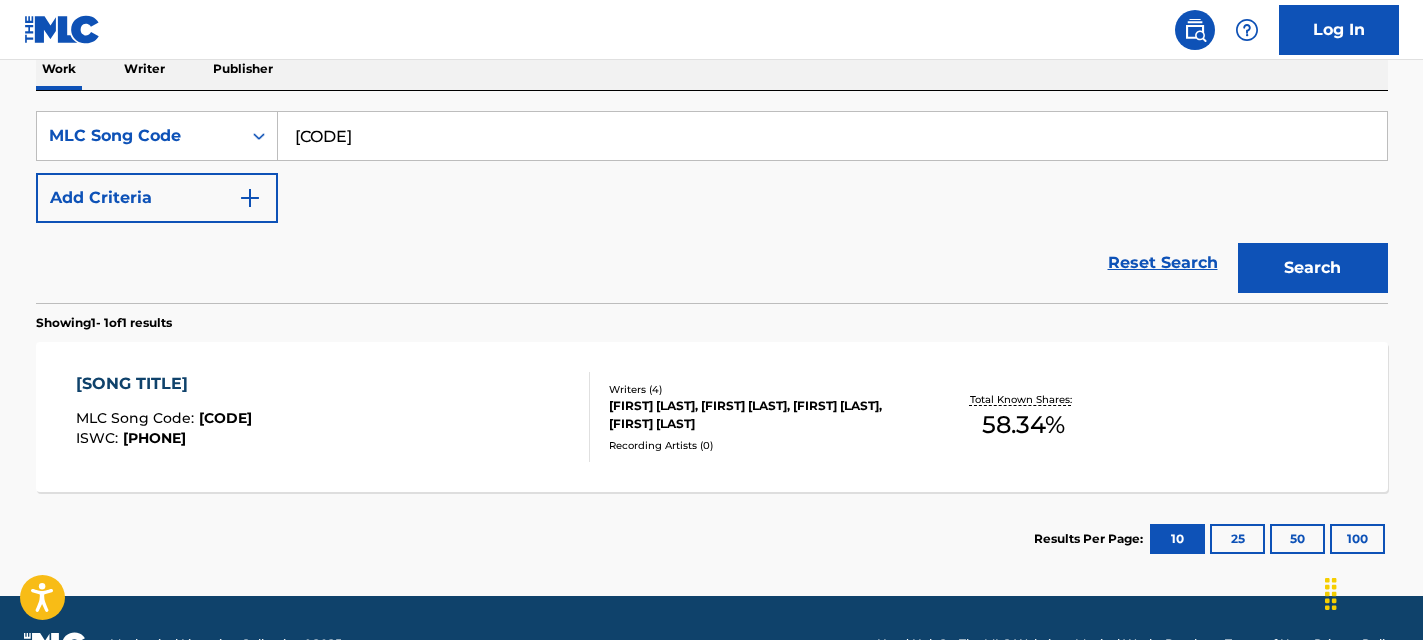 click on "[CODE]" at bounding box center [832, 136] 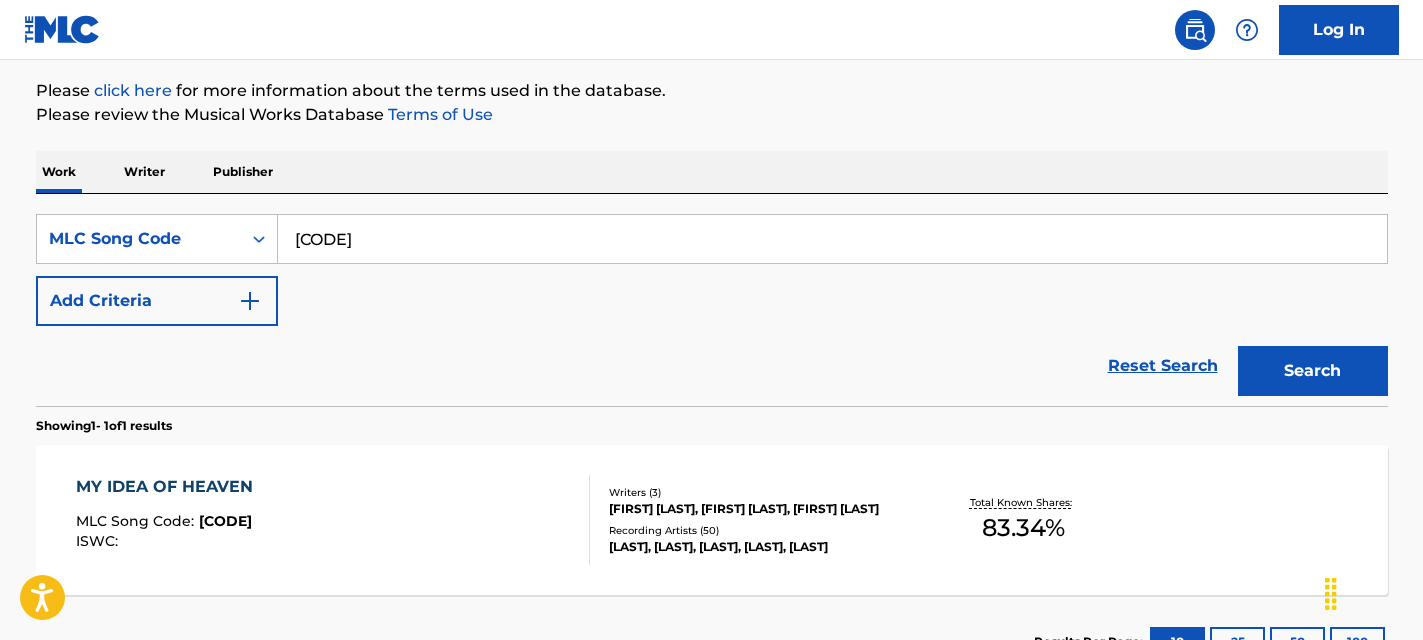 scroll, scrollTop: 334, scrollLeft: 0, axis: vertical 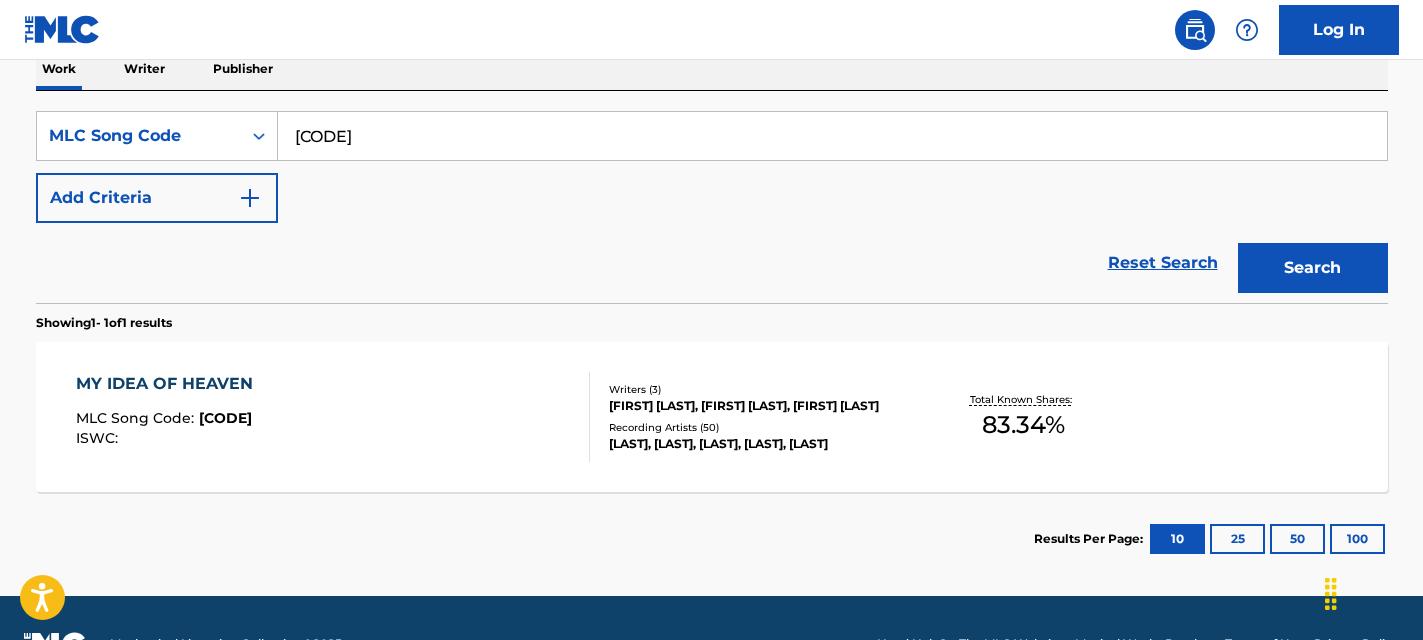 click on "[SONG TITLE] MLC Song Code : [CODE] ISWC :" at bounding box center (333, 417) 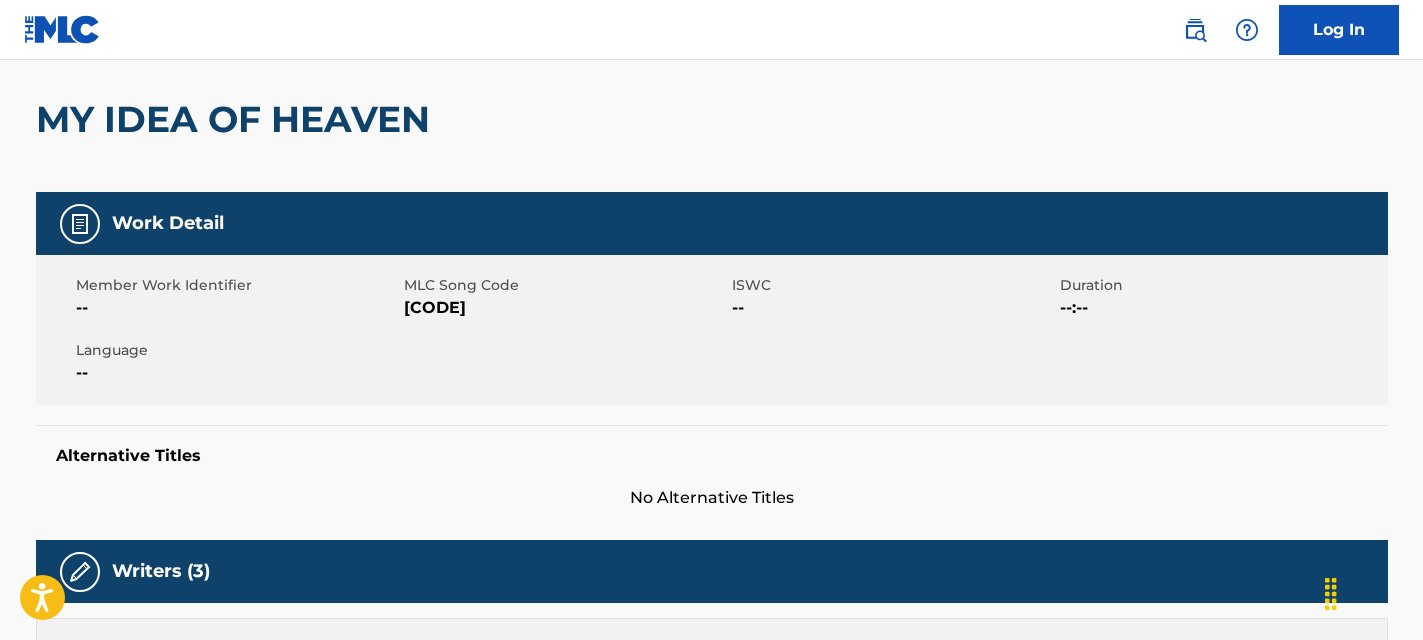 scroll, scrollTop: 0, scrollLeft: 0, axis: both 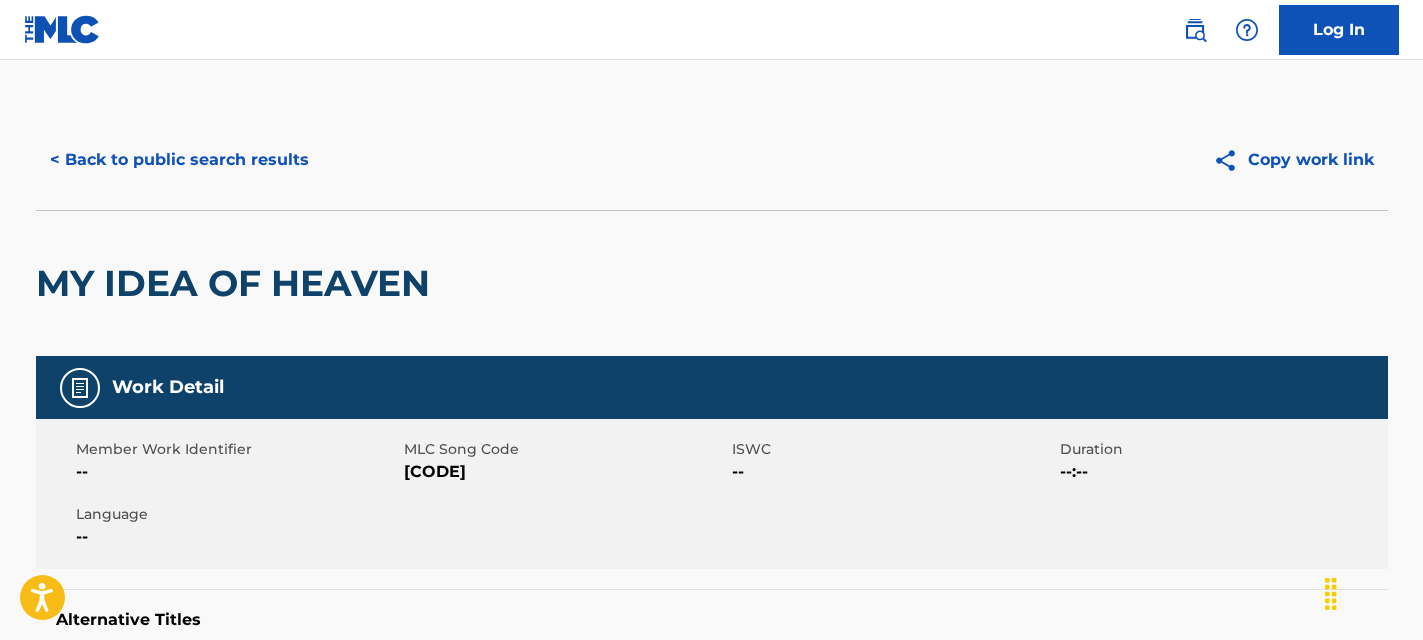 click on "< Back to public search results" at bounding box center [179, 160] 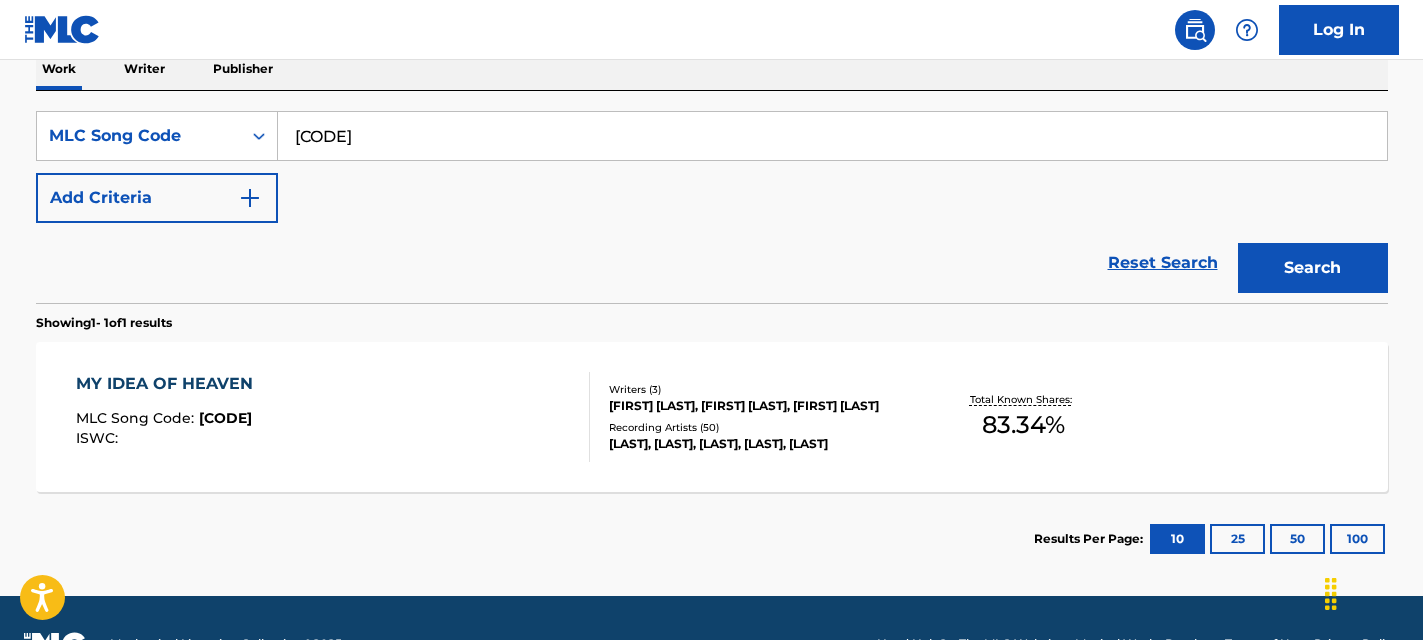 click on "[CODE]" at bounding box center [832, 136] 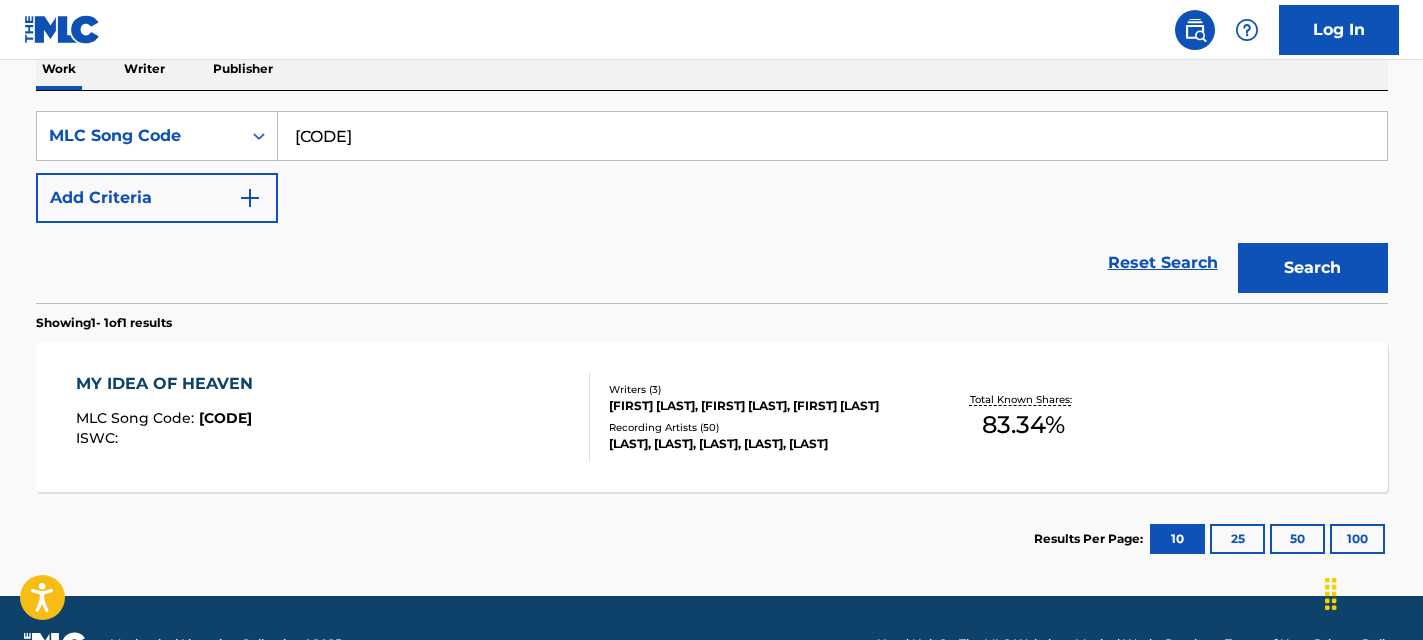 paste on "[CODE]" 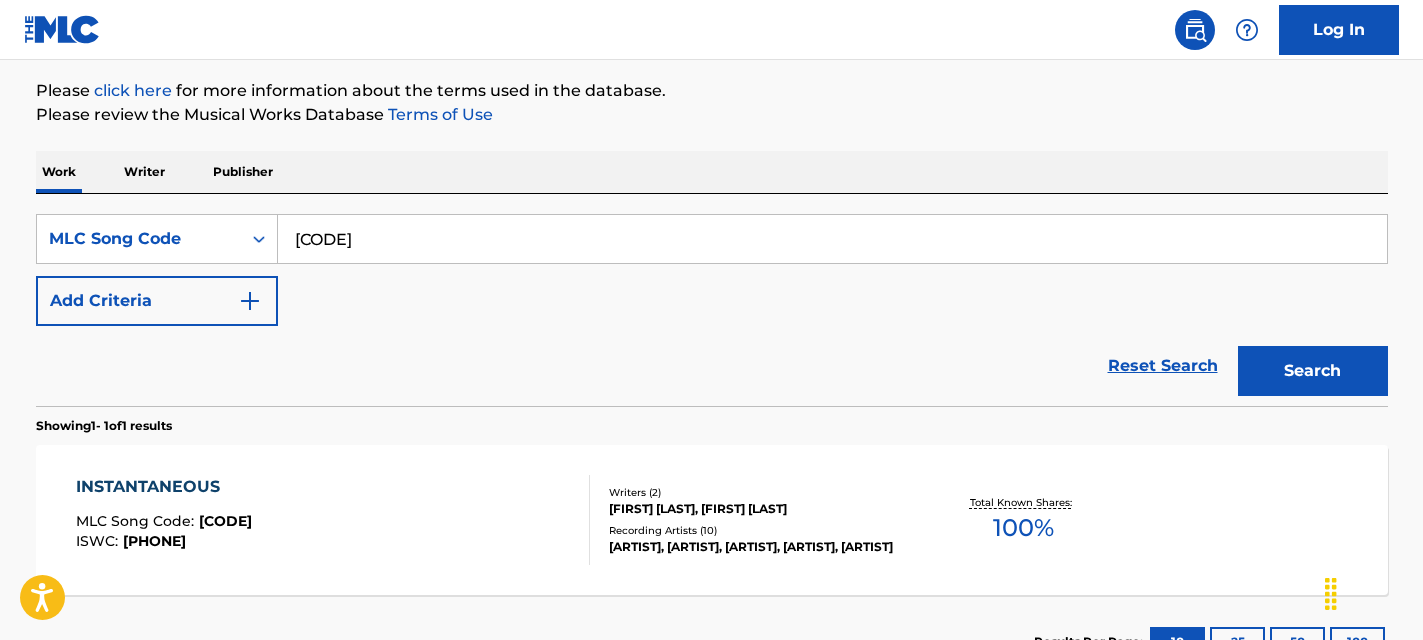 scroll, scrollTop: 334, scrollLeft: 0, axis: vertical 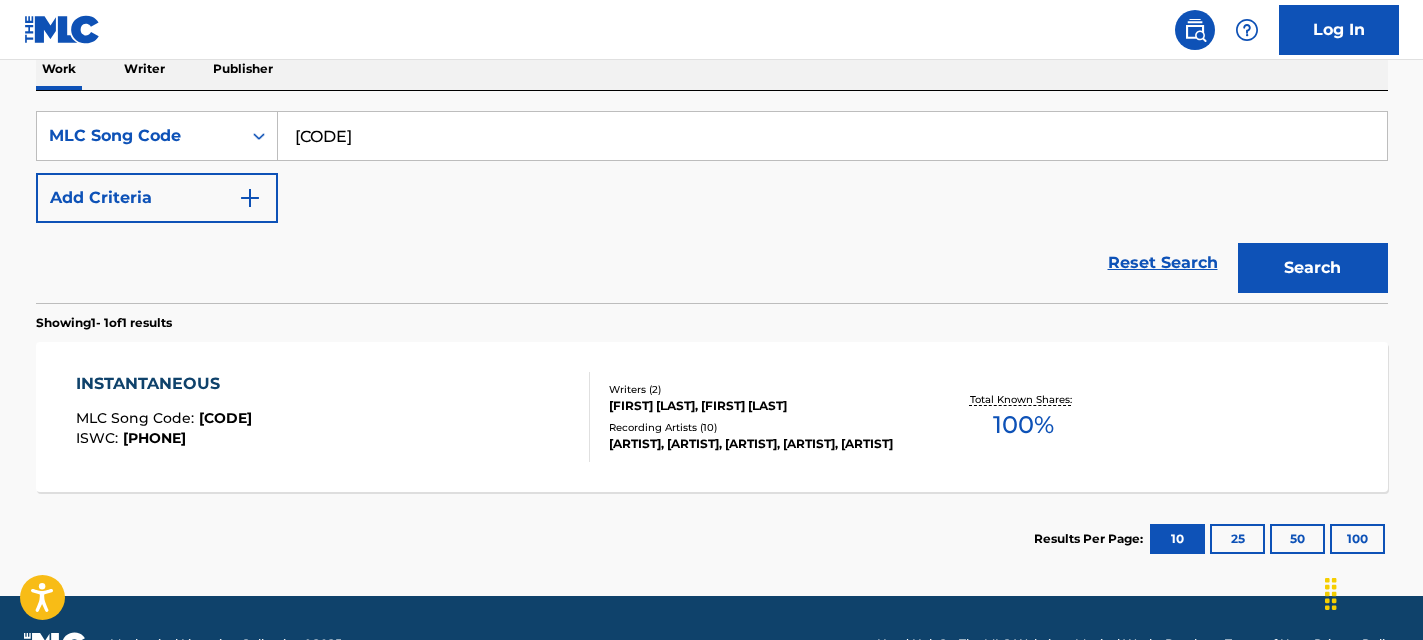 click on "Reset Search Search" at bounding box center [712, 263] 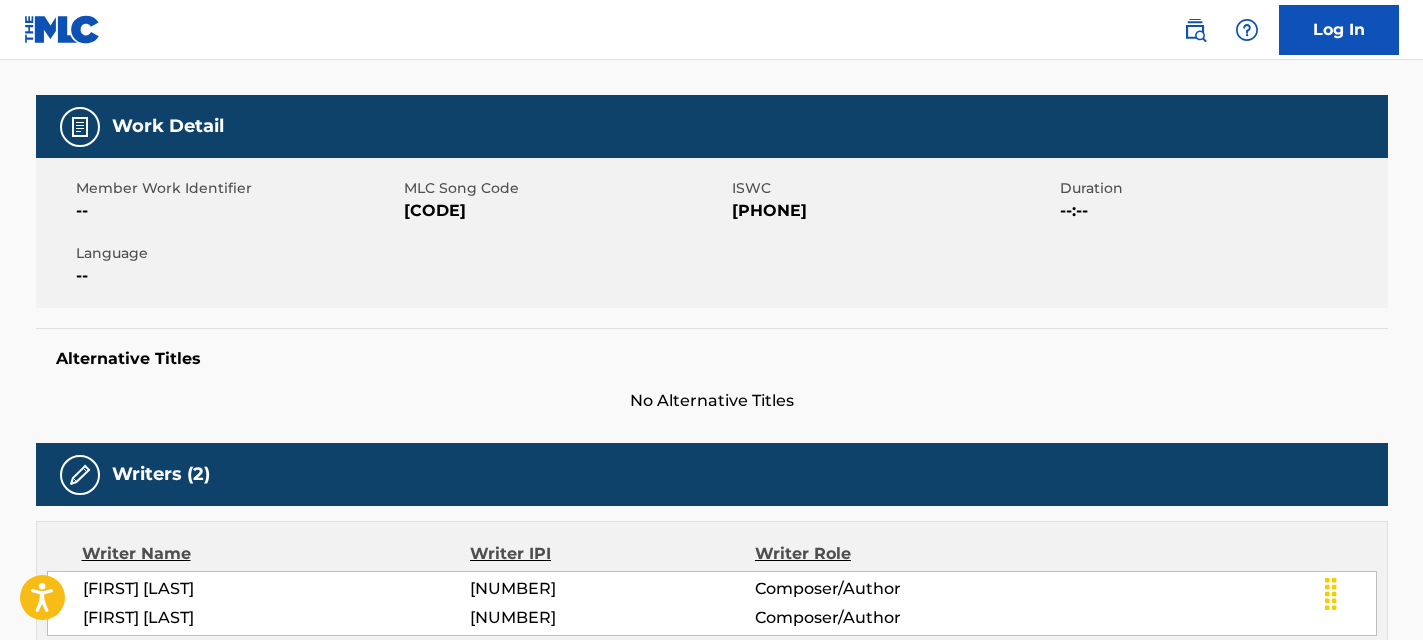 scroll, scrollTop: 0, scrollLeft: 0, axis: both 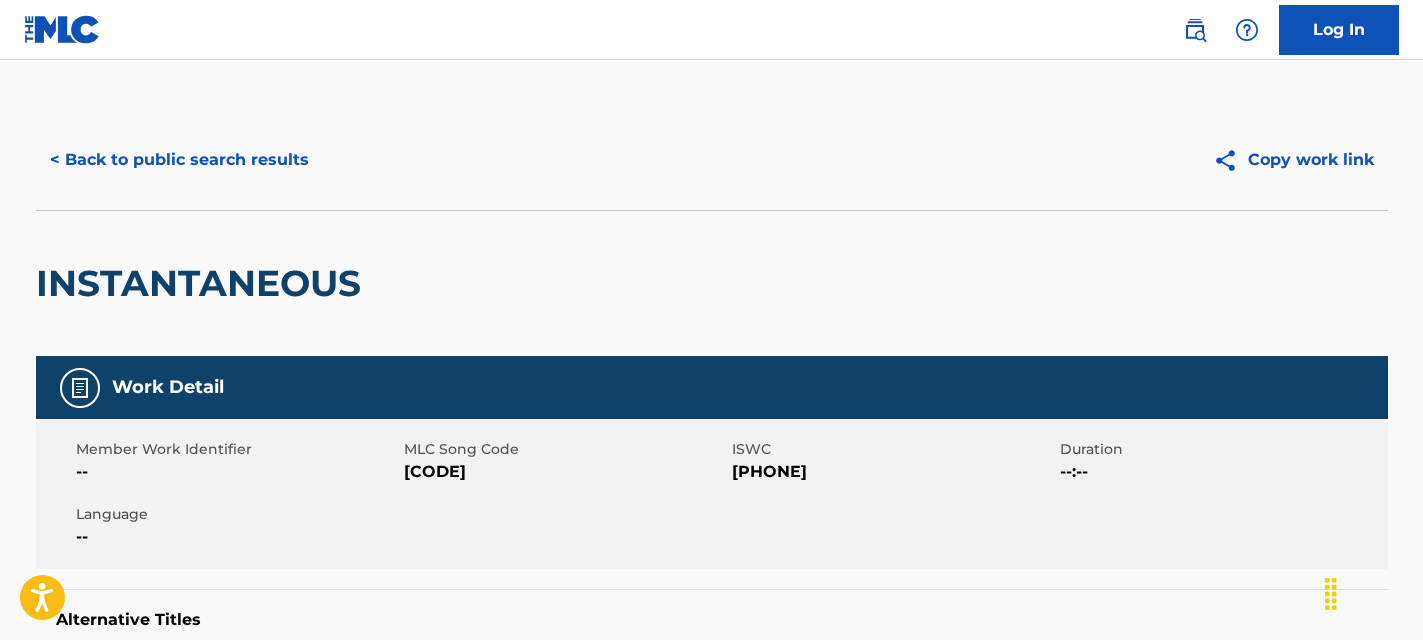 click on "< Back to public search results" at bounding box center (179, 160) 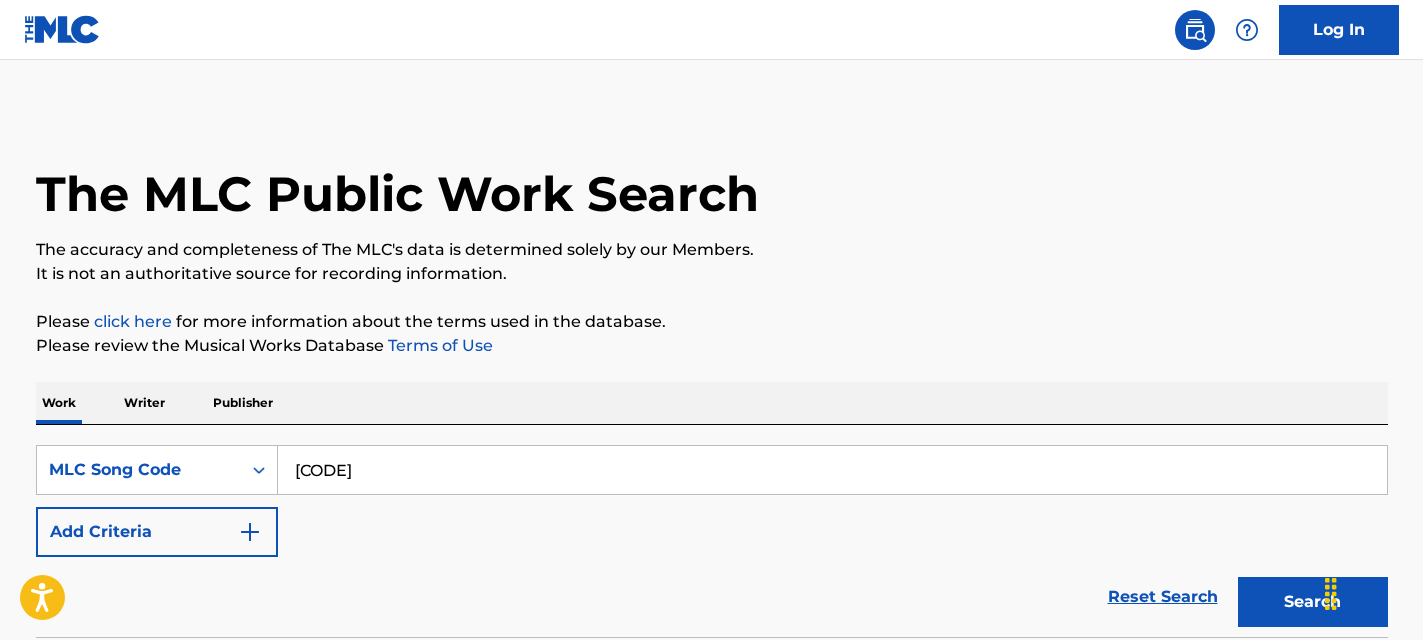 scroll, scrollTop: 334, scrollLeft: 0, axis: vertical 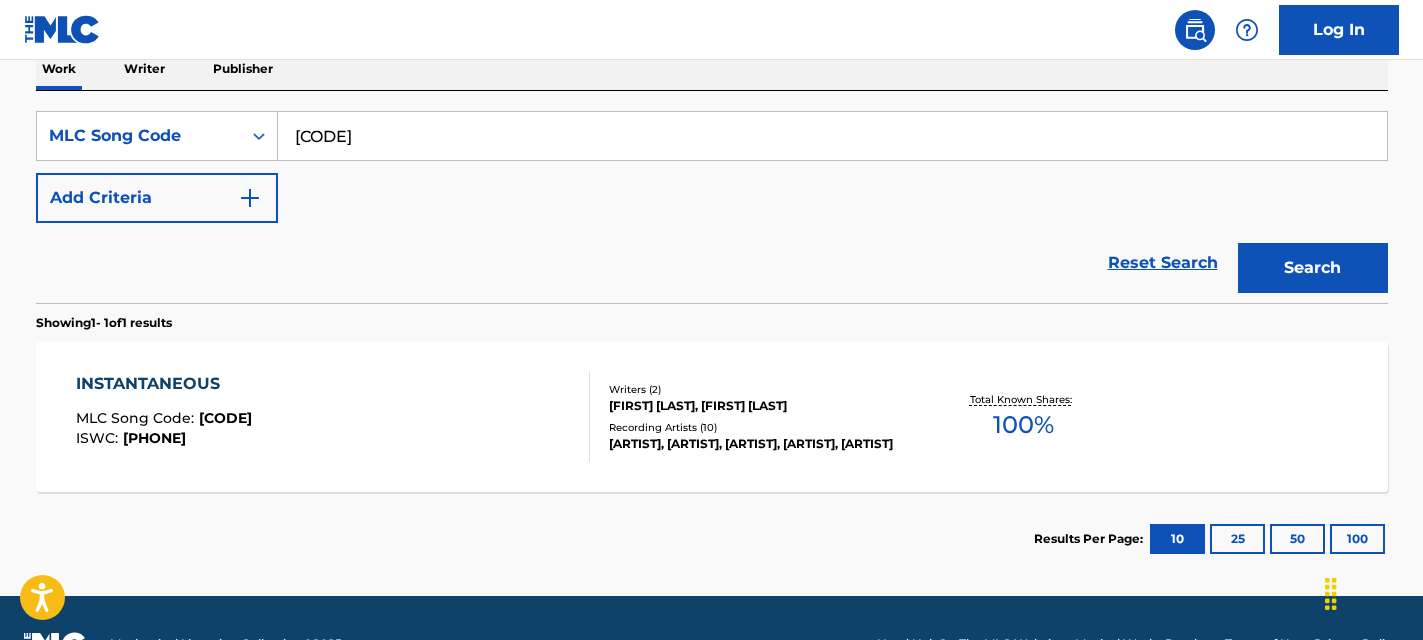 click on "[CODE]" at bounding box center (832, 136) 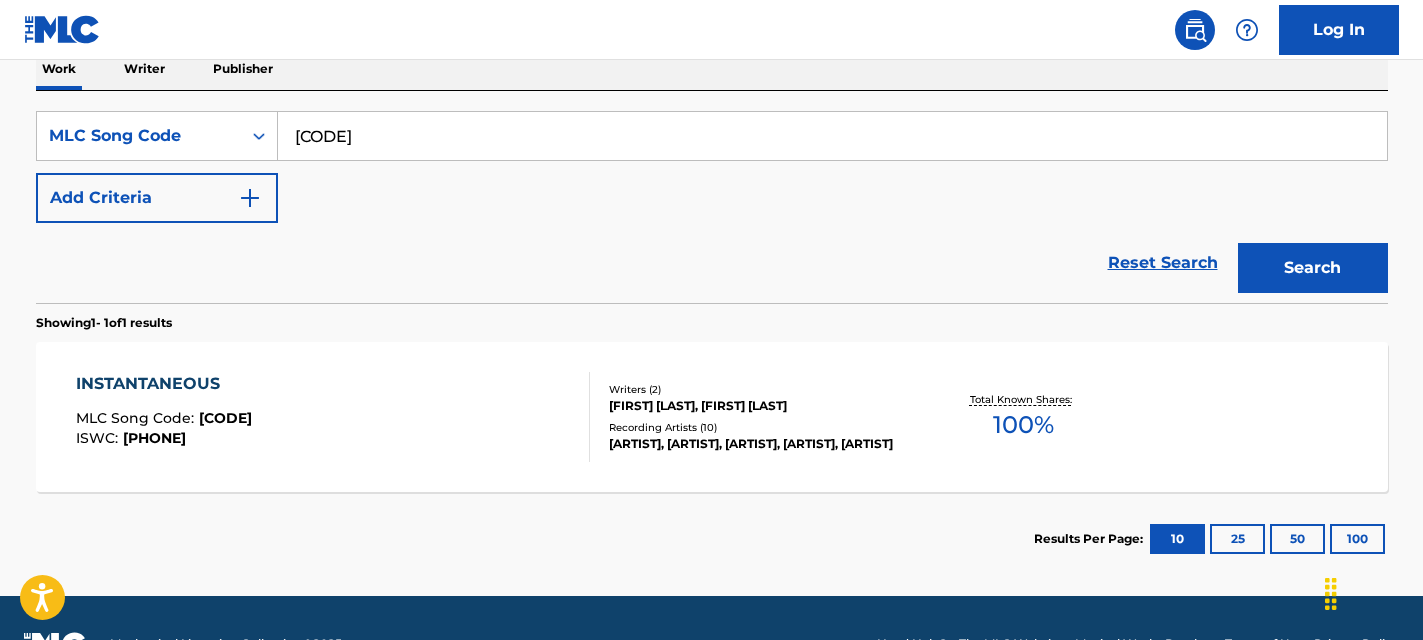 click on "[CODE]" at bounding box center (832, 136) 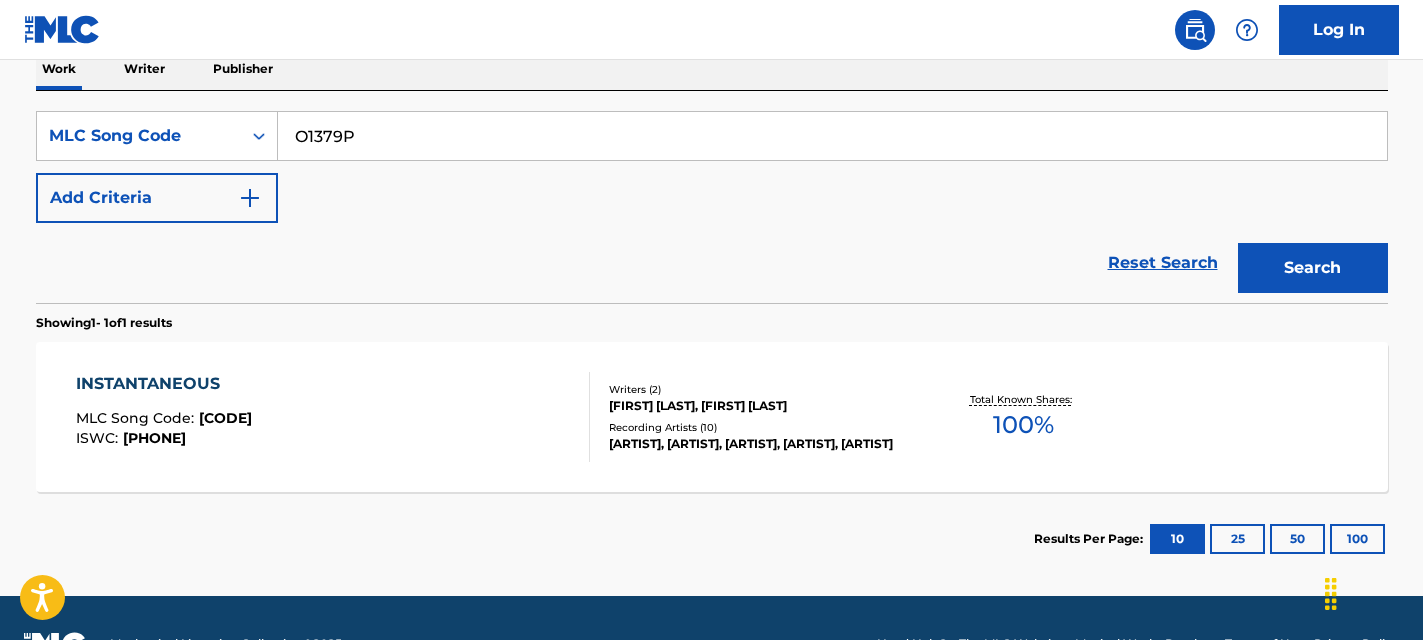 type on "O1379P" 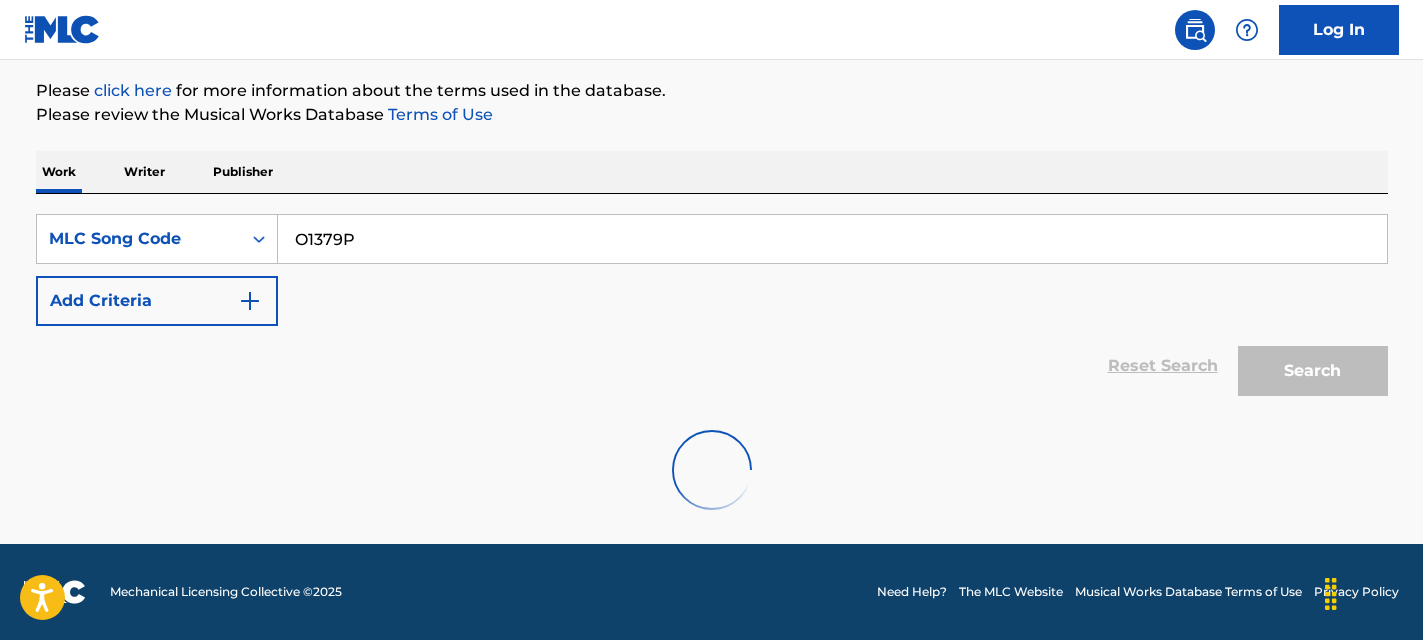 scroll, scrollTop: 334, scrollLeft: 0, axis: vertical 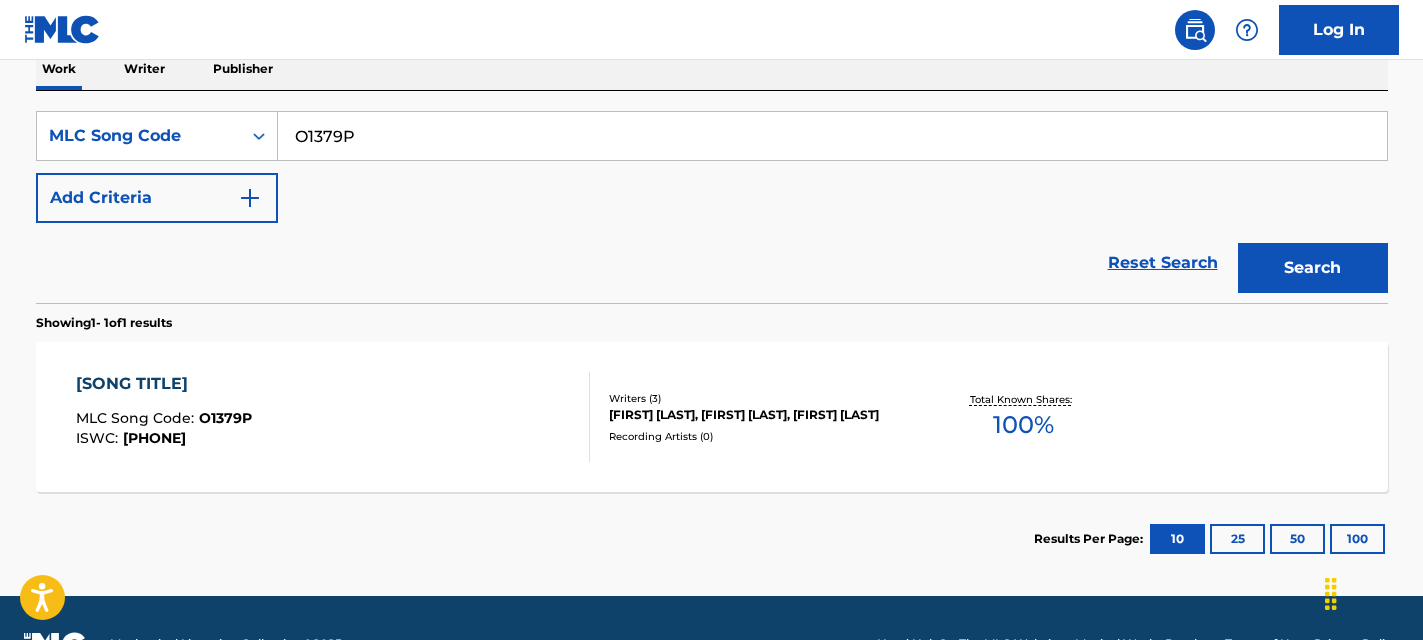 click on "[SONG TITLE] MLC Song Code : [CODE] ISWC : [CODE]" at bounding box center [333, 417] 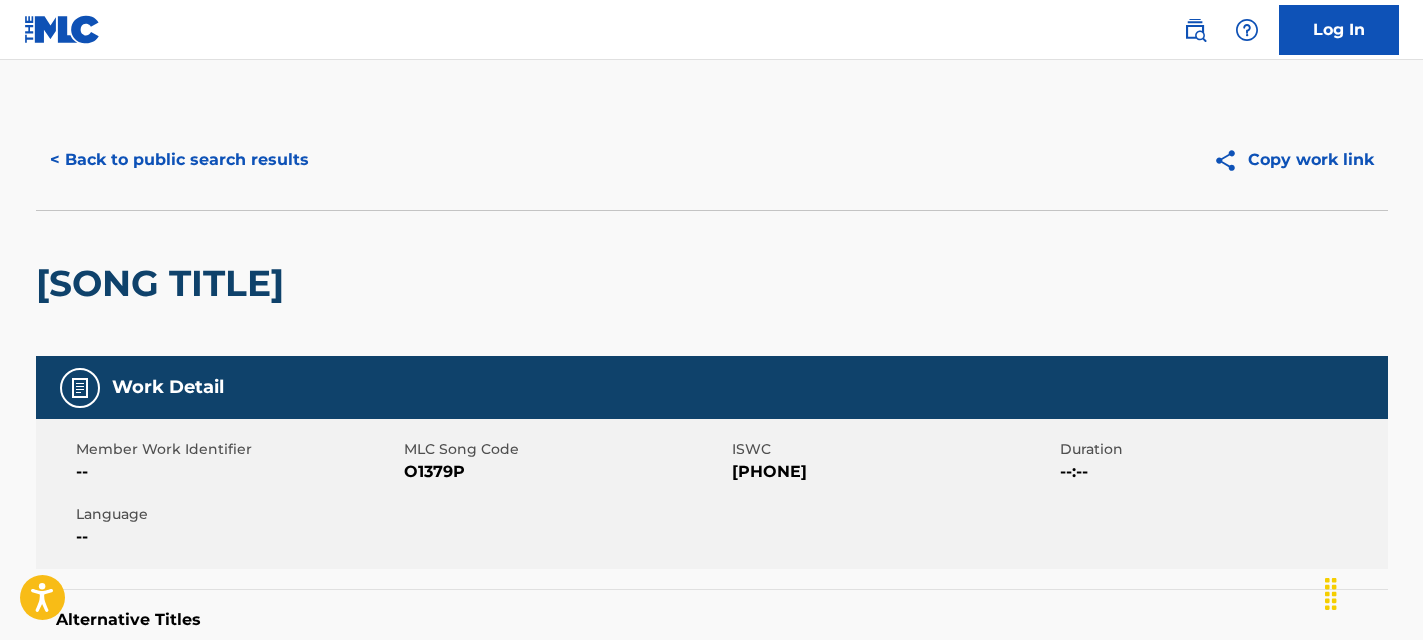 scroll, scrollTop: 26, scrollLeft: 0, axis: vertical 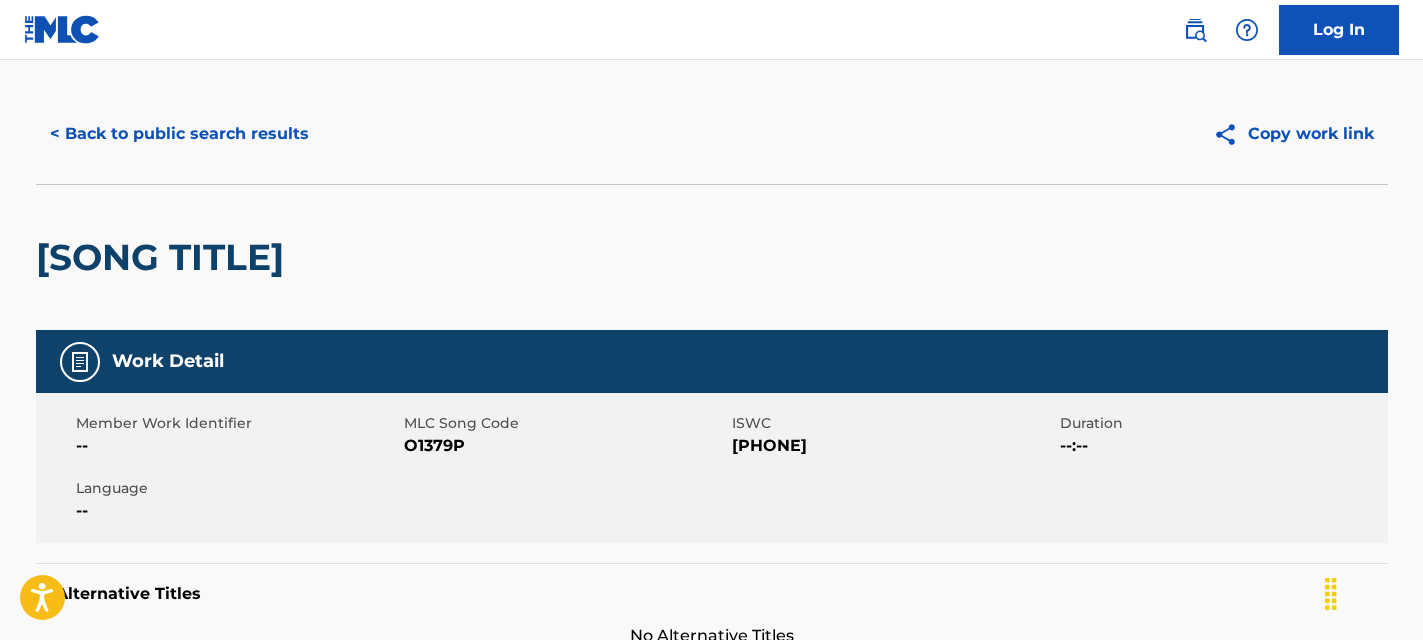 click on "< Back to public search results" at bounding box center [179, 134] 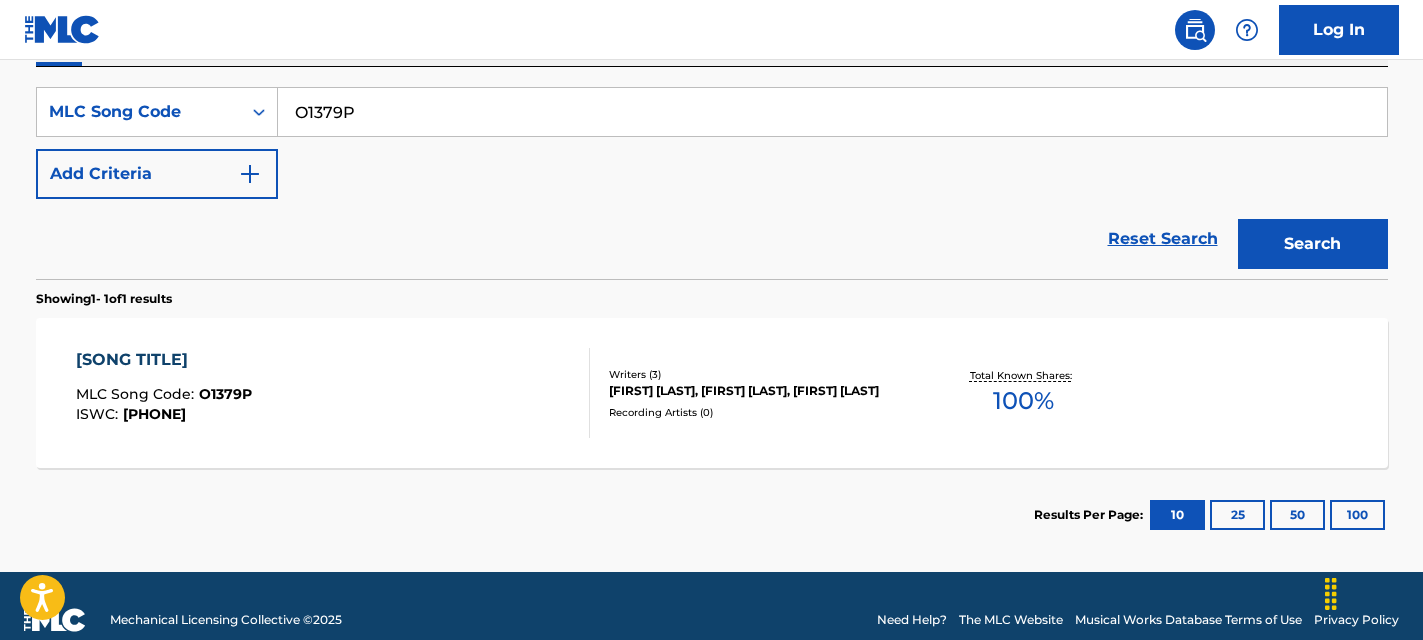 scroll, scrollTop: 386, scrollLeft: 0, axis: vertical 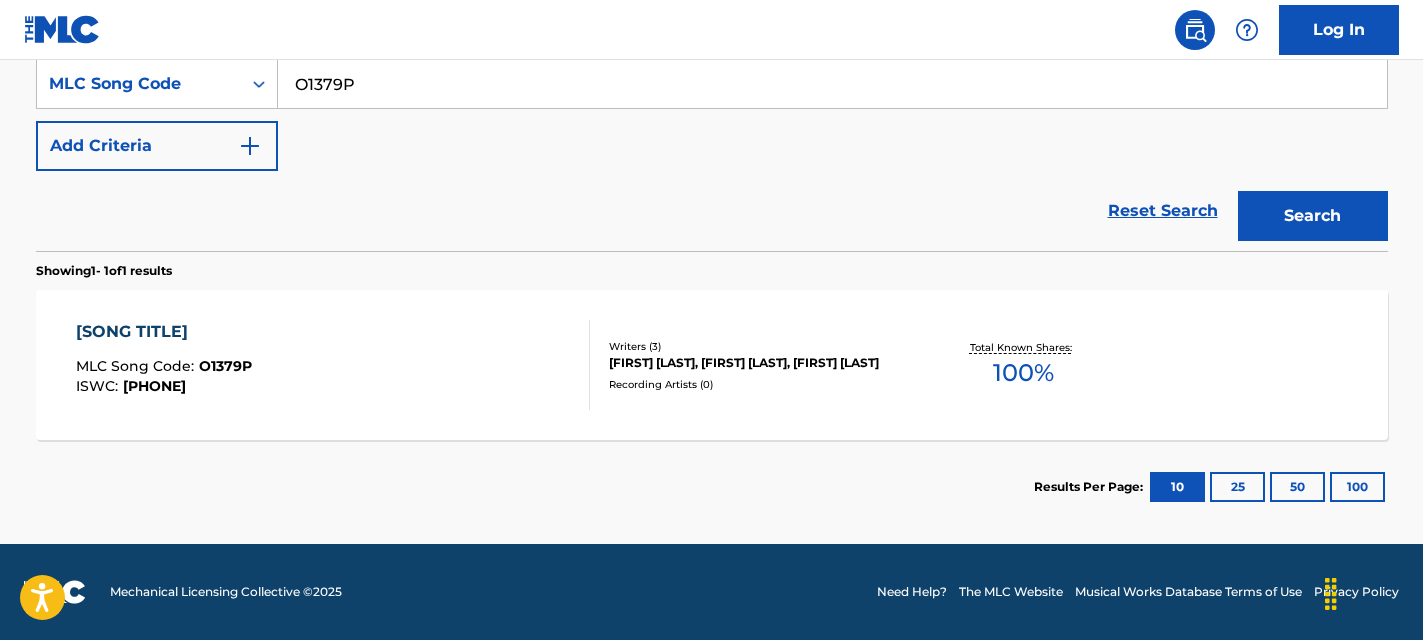 click on "[SONG TITLE] MLC Song Code : [CODE] ISWC : [CODE]" at bounding box center [333, 365] 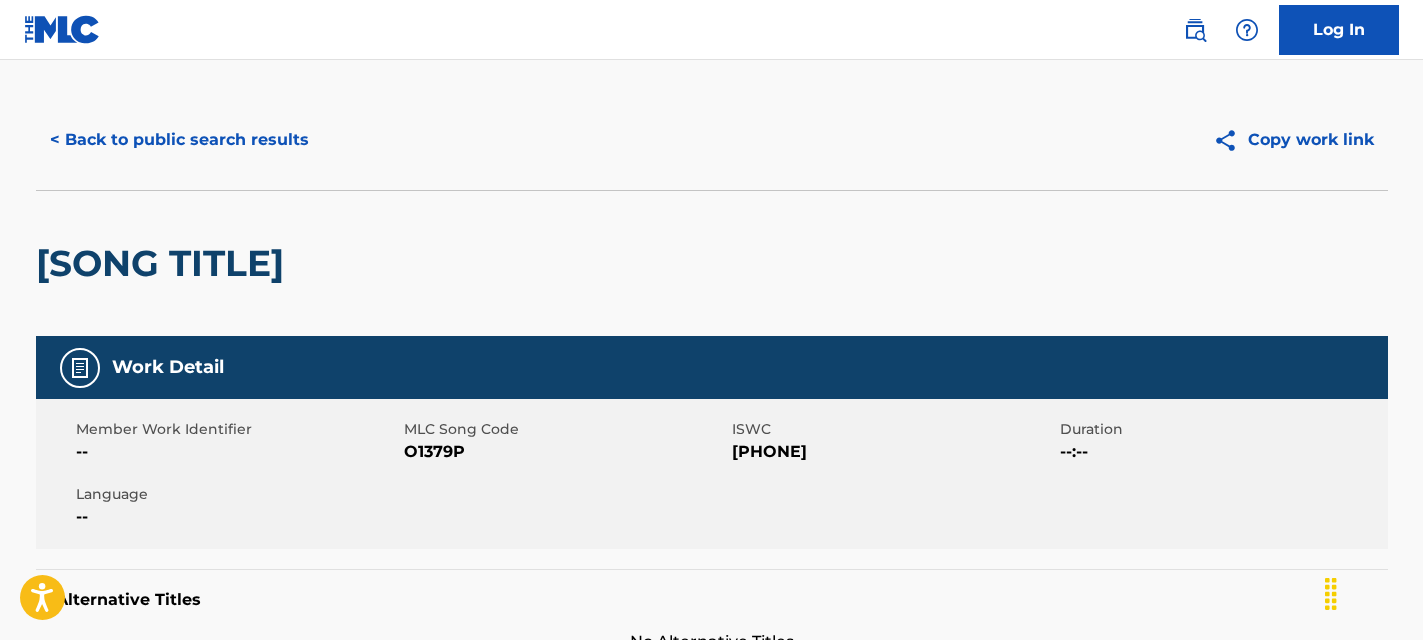 scroll, scrollTop: 0, scrollLeft: 0, axis: both 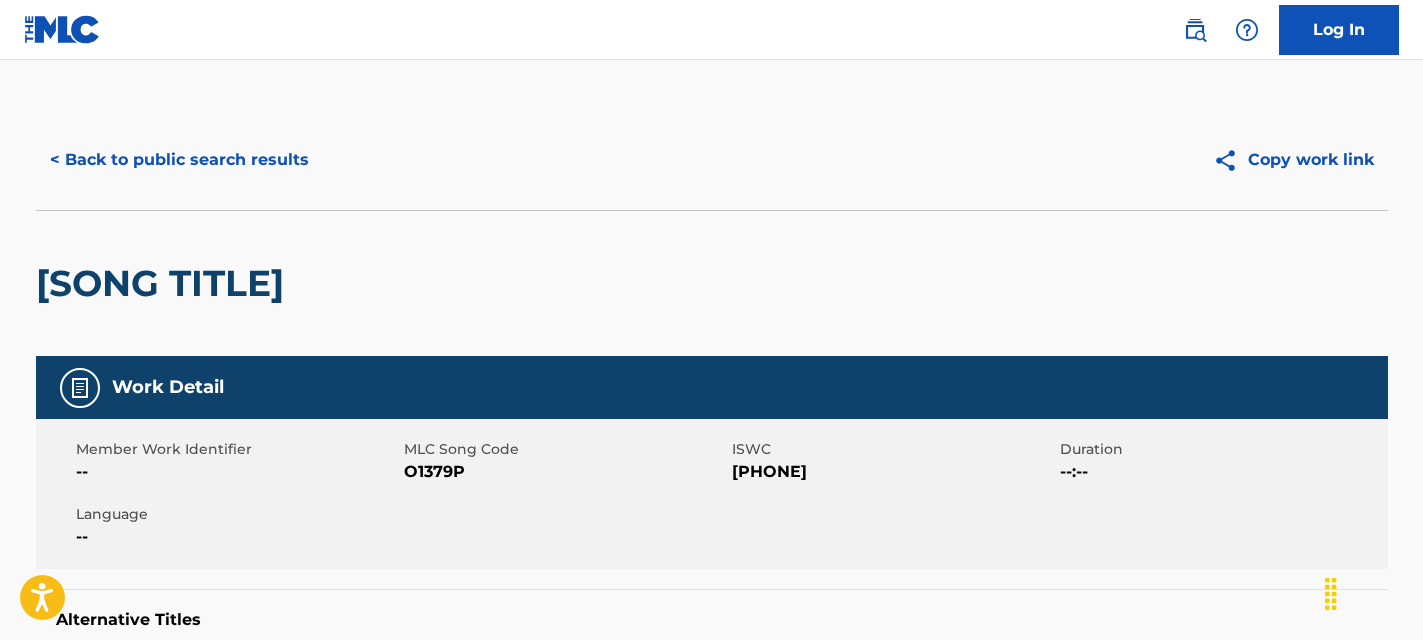 click on "< Back to public search results" at bounding box center (179, 160) 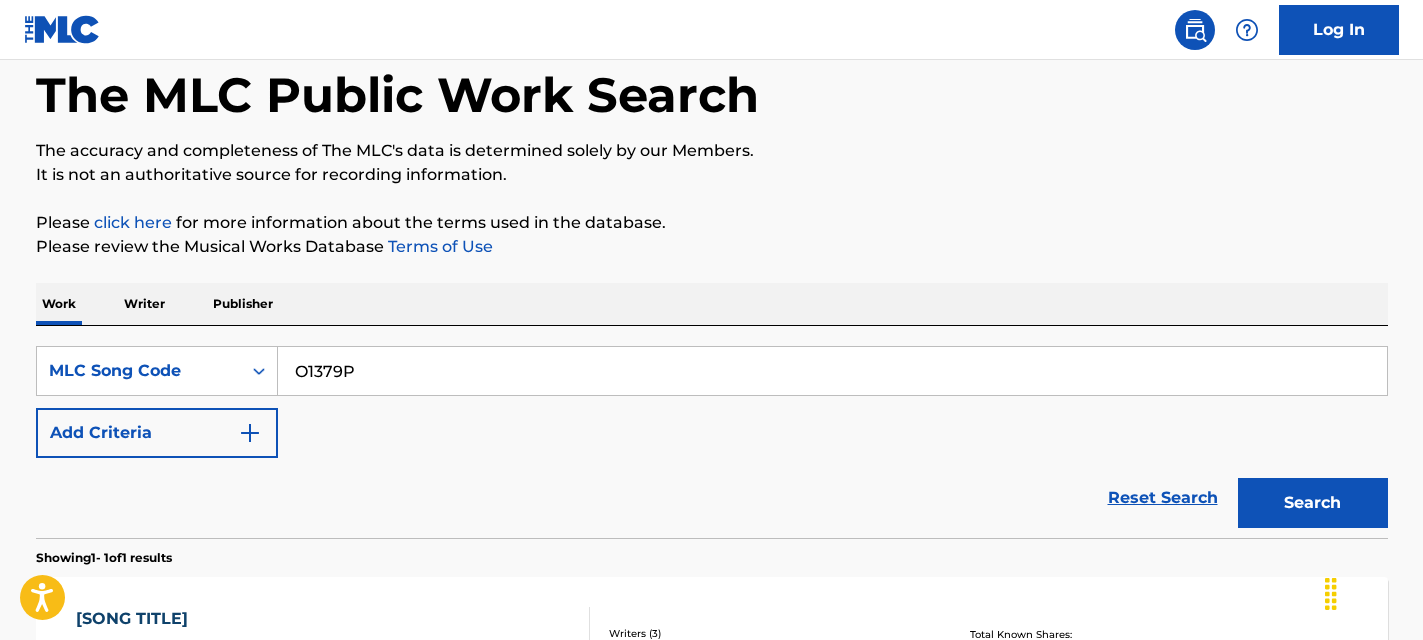 scroll, scrollTop: 113, scrollLeft: 0, axis: vertical 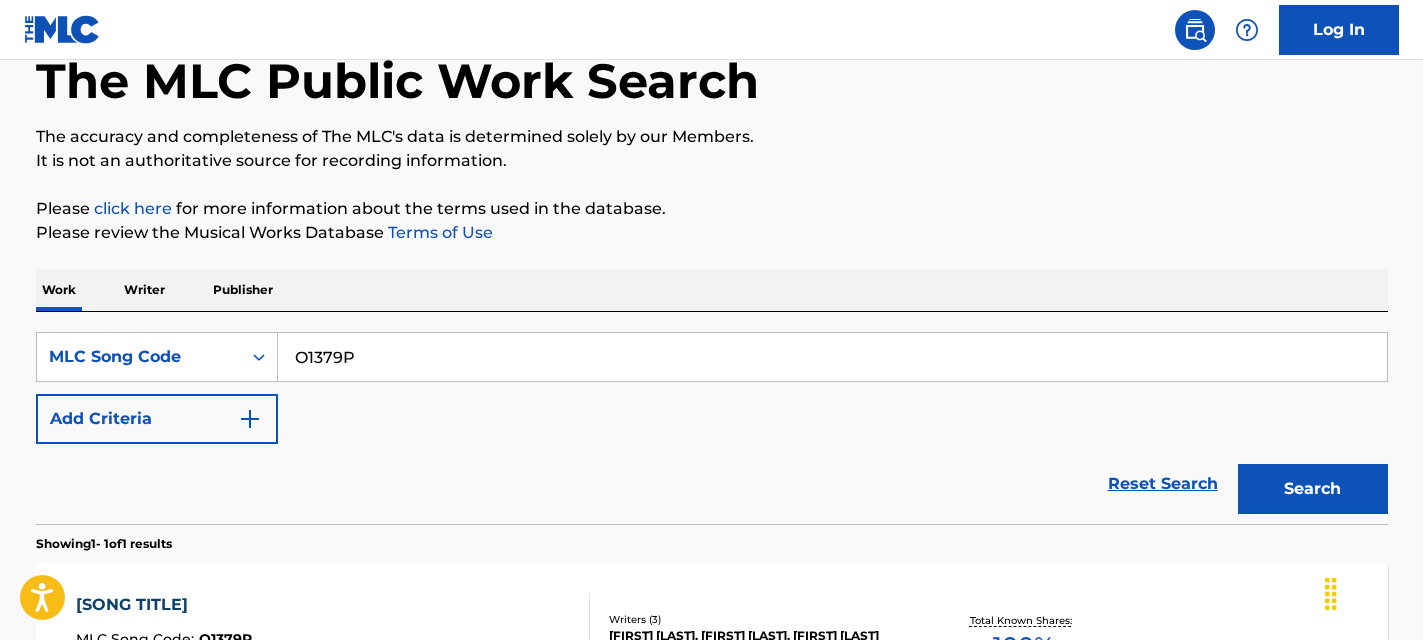 click on "SearchWithCriteria[UUID] MLC Song Code [CODE] Add Criteria" at bounding box center (712, 388) 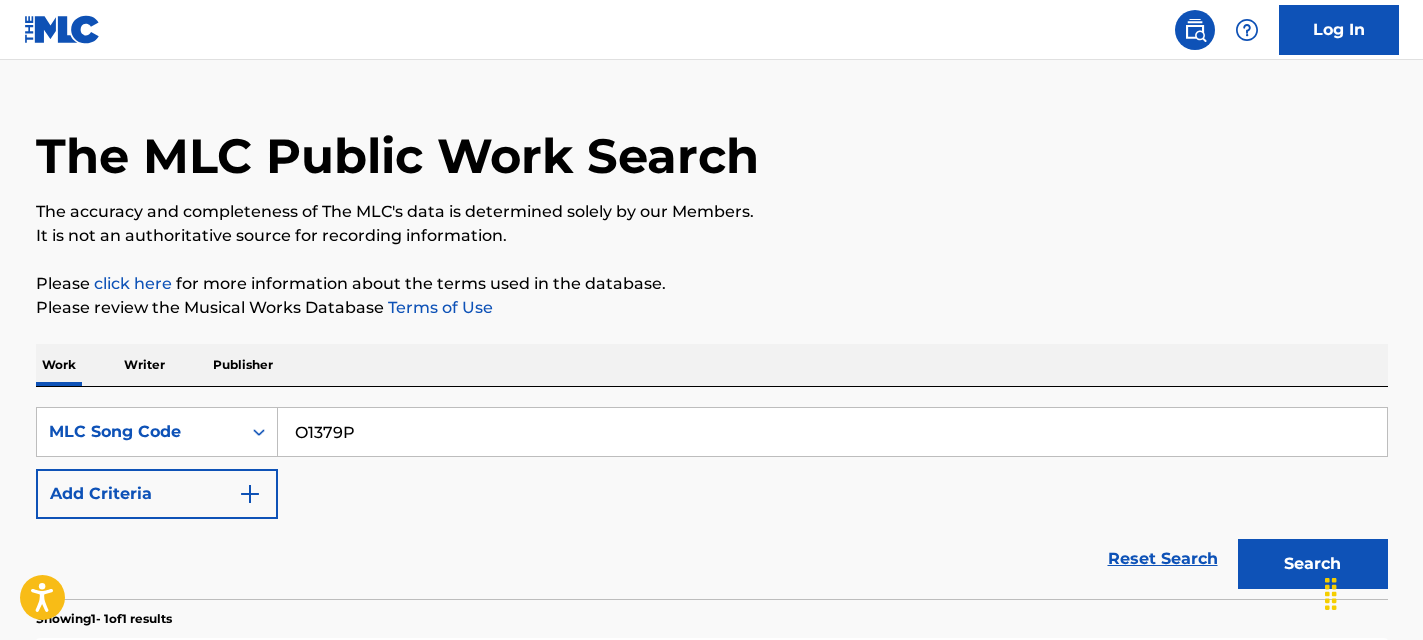 scroll, scrollTop: 213, scrollLeft: 0, axis: vertical 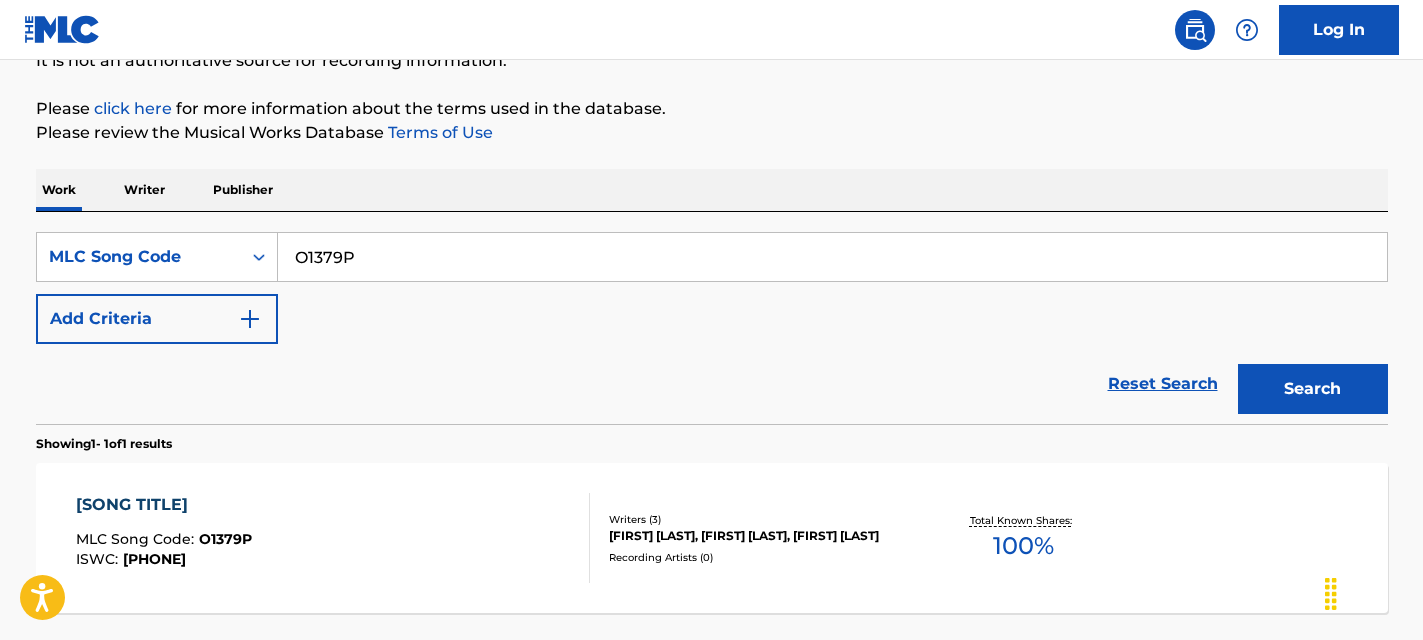click on "[SONG TITLE] MLC Song Code : [CODE] ISWC : [CODE]" at bounding box center [333, 538] 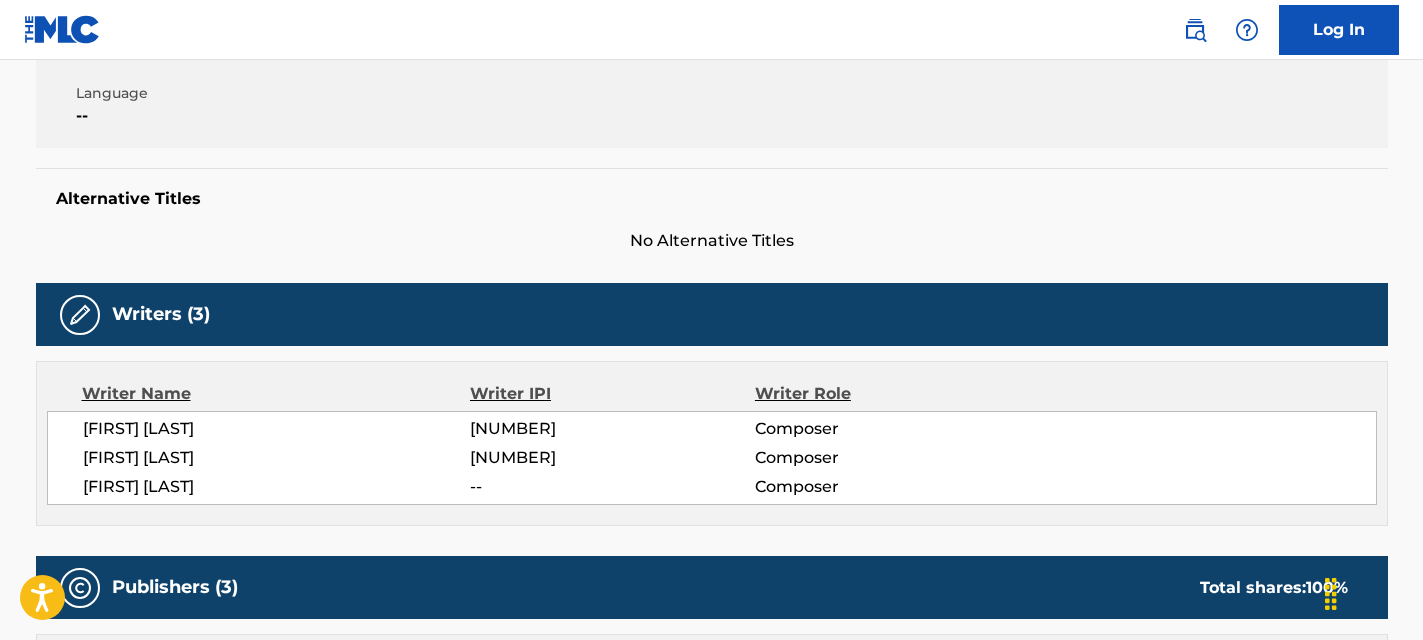 scroll, scrollTop: 0, scrollLeft: 0, axis: both 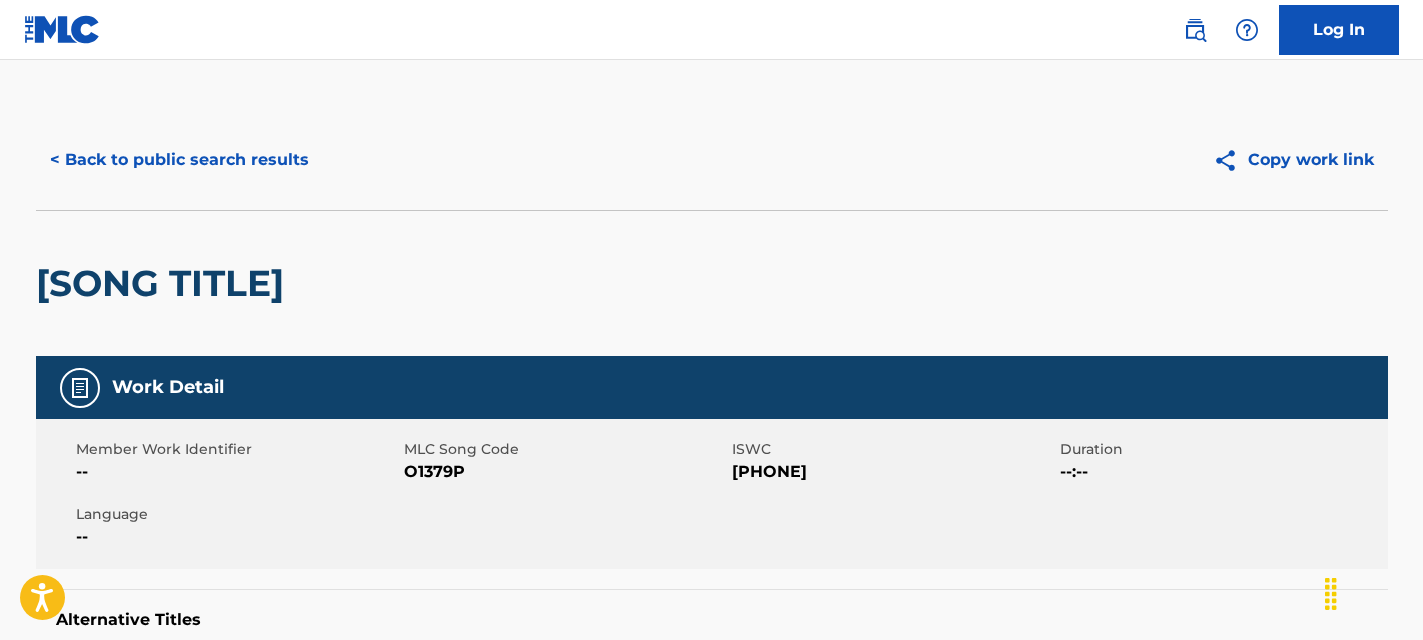 click on "< Back to public search results" at bounding box center (179, 160) 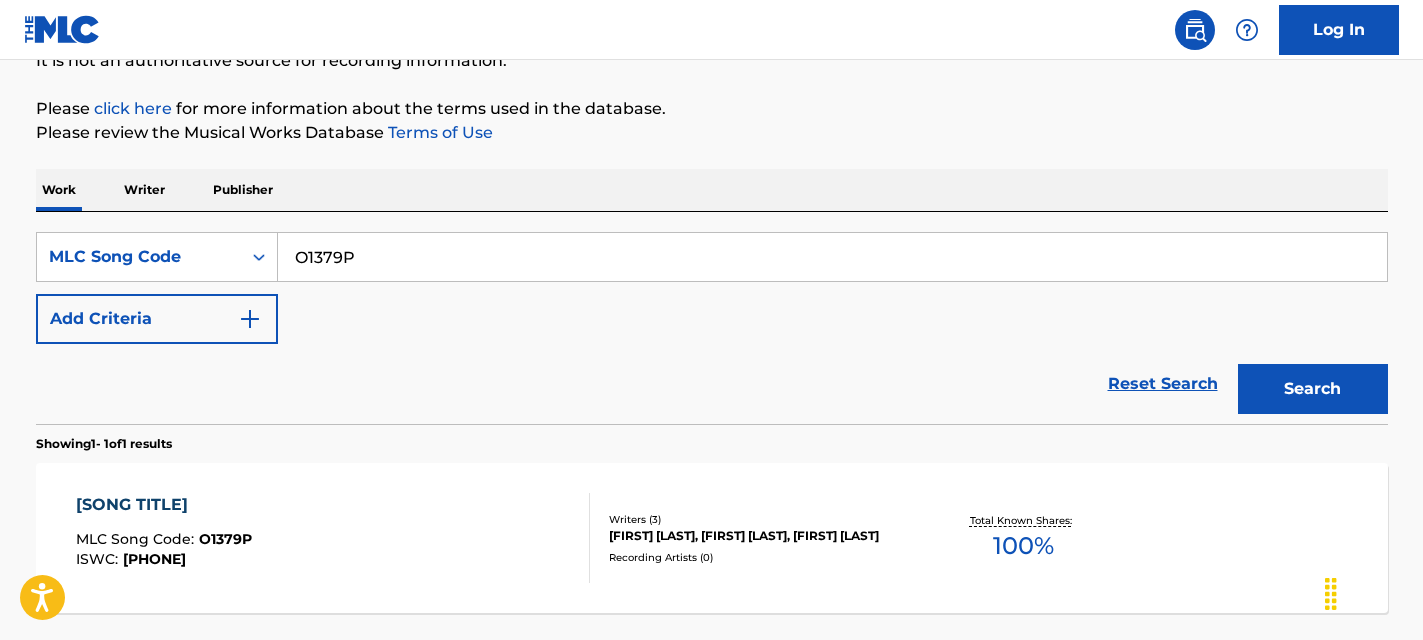 scroll, scrollTop: 345, scrollLeft: 0, axis: vertical 